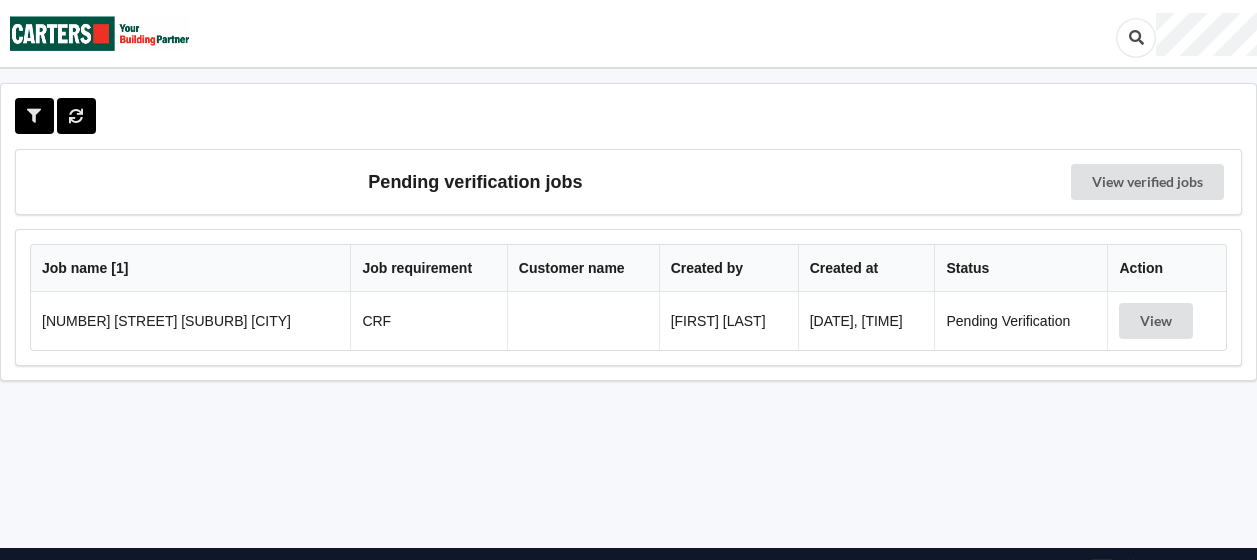 scroll, scrollTop: 0, scrollLeft: 0, axis: both 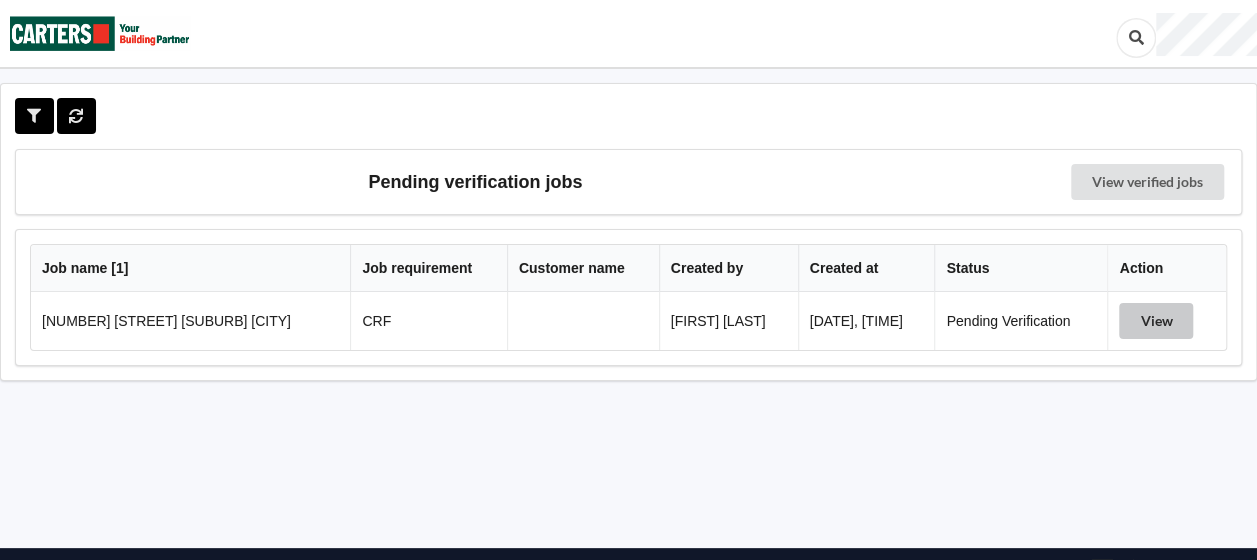 click on "View" at bounding box center (1156, 321) 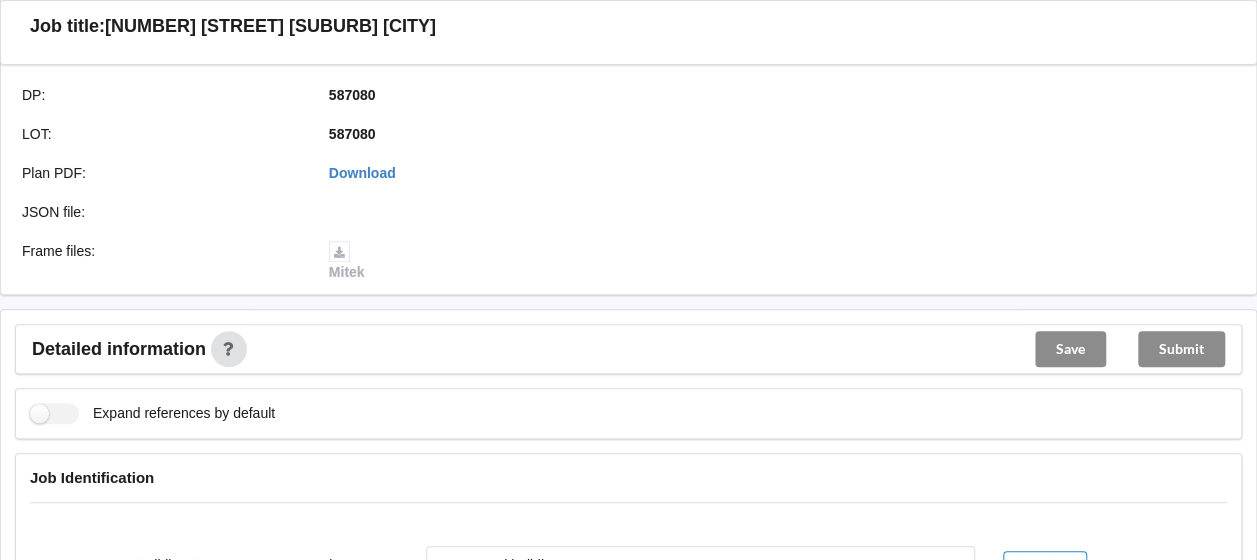 scroll, scrollTop: 900, scrollLeft: 0, axis: vertical 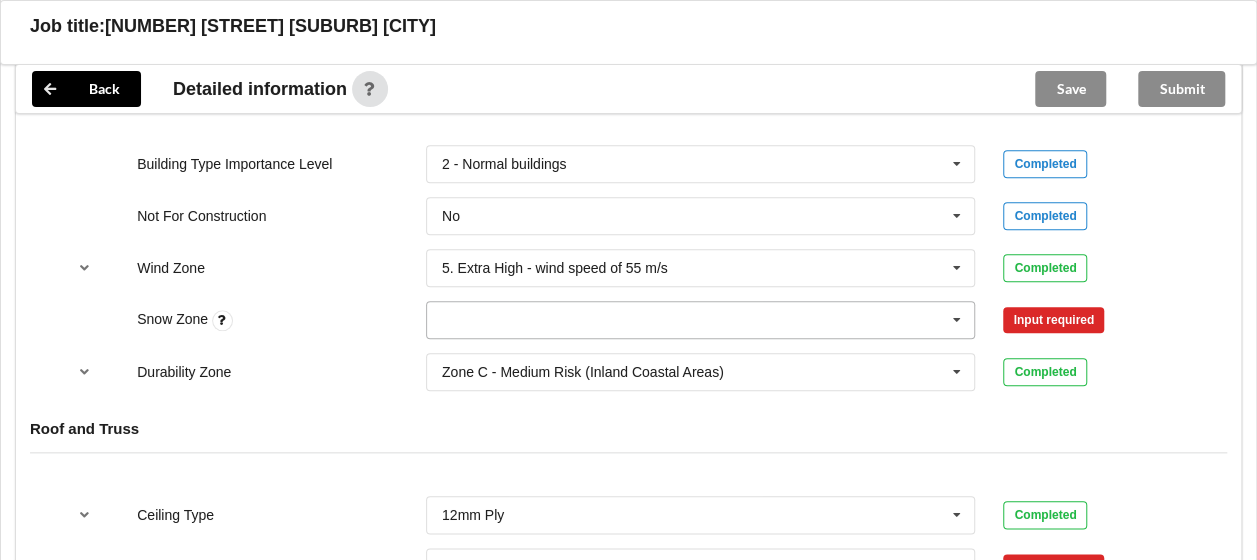 click at bounding box center (957, 320) 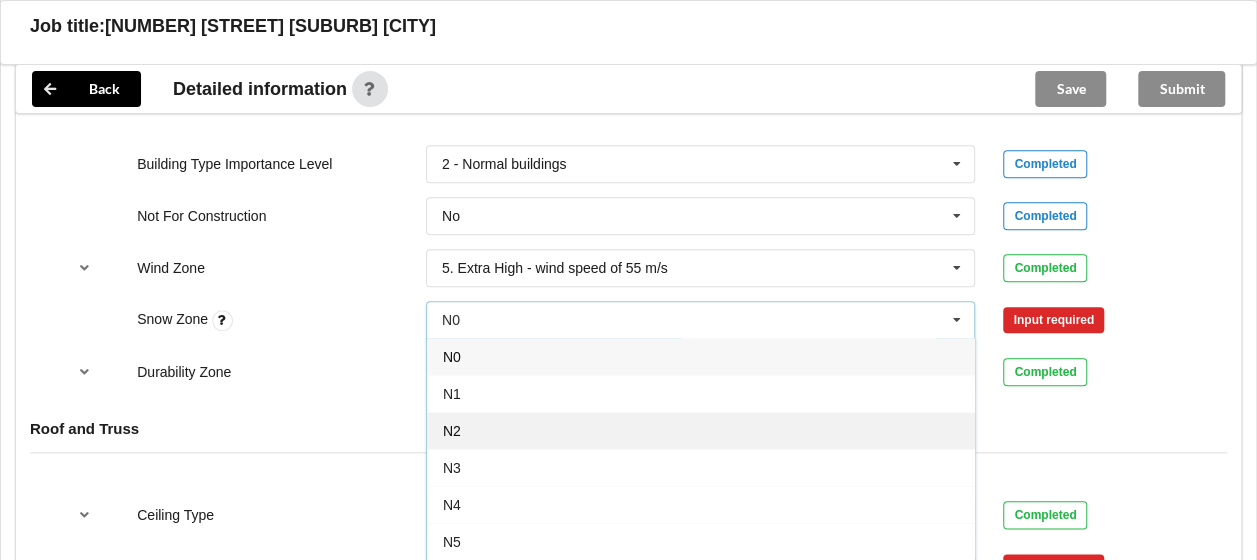 click on "N2" at bounding box center (701, 430) 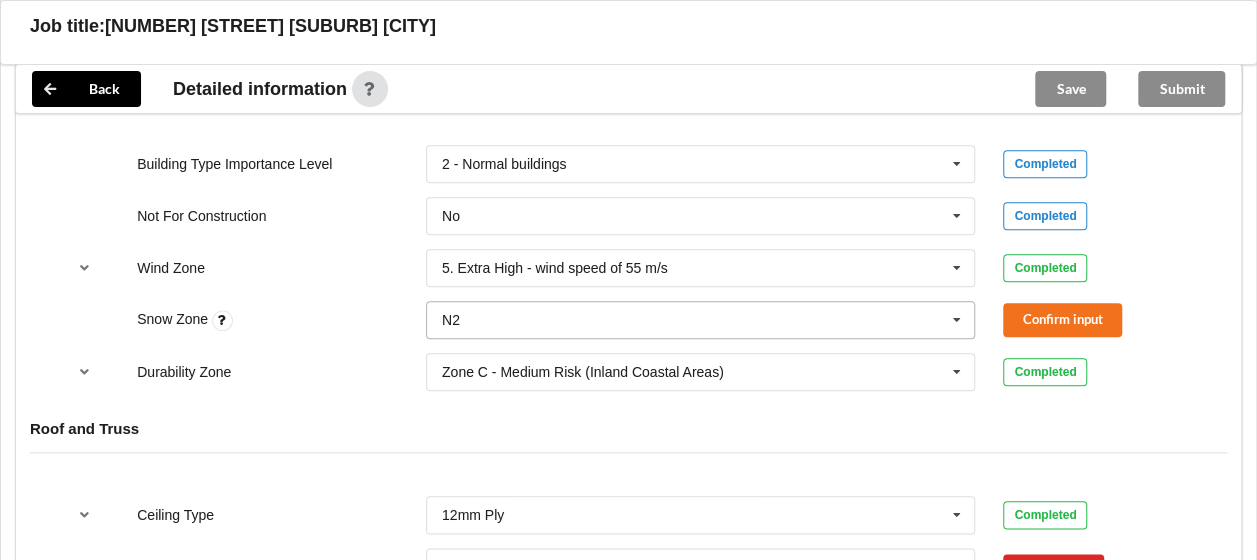 click at bounding box center (702, 320) 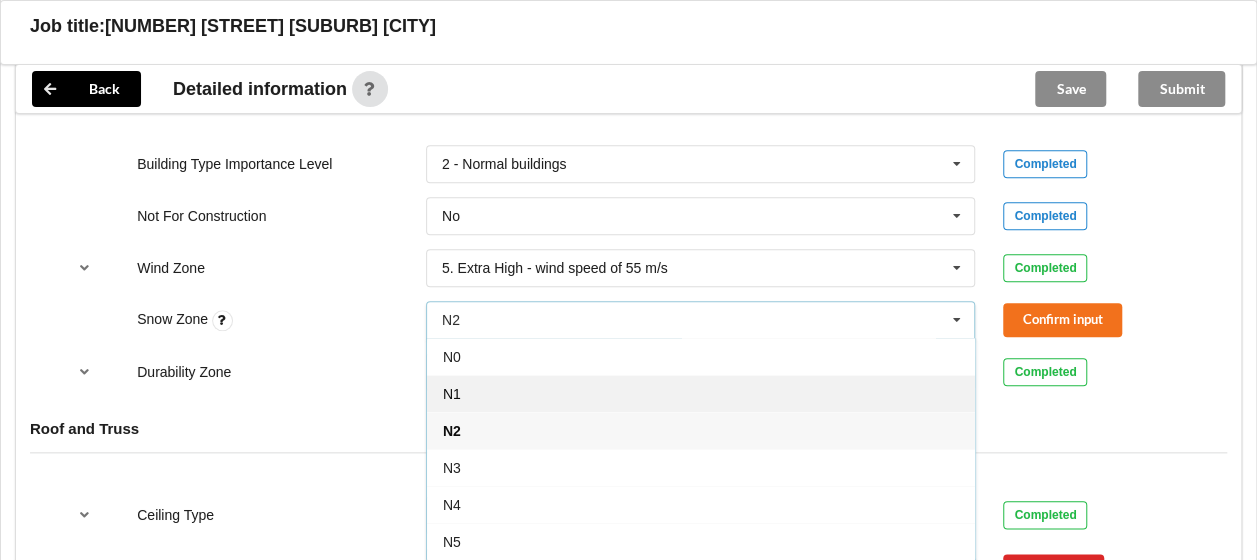 click on "N1" at bounding box center [701, 393] 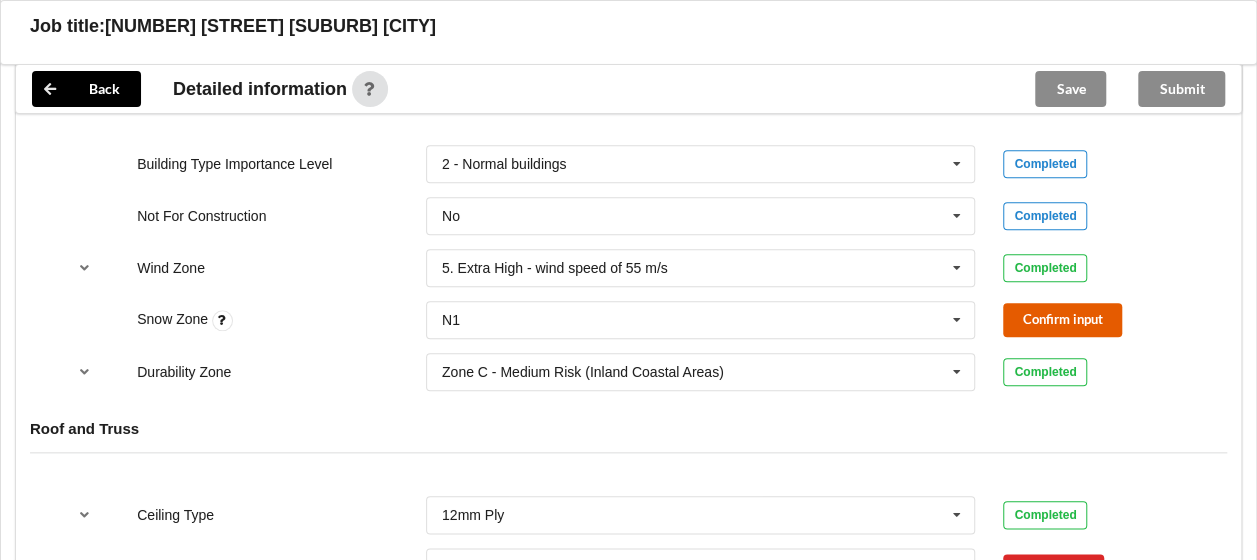 click on "Confirm input" at bounding box center (1062, 319) 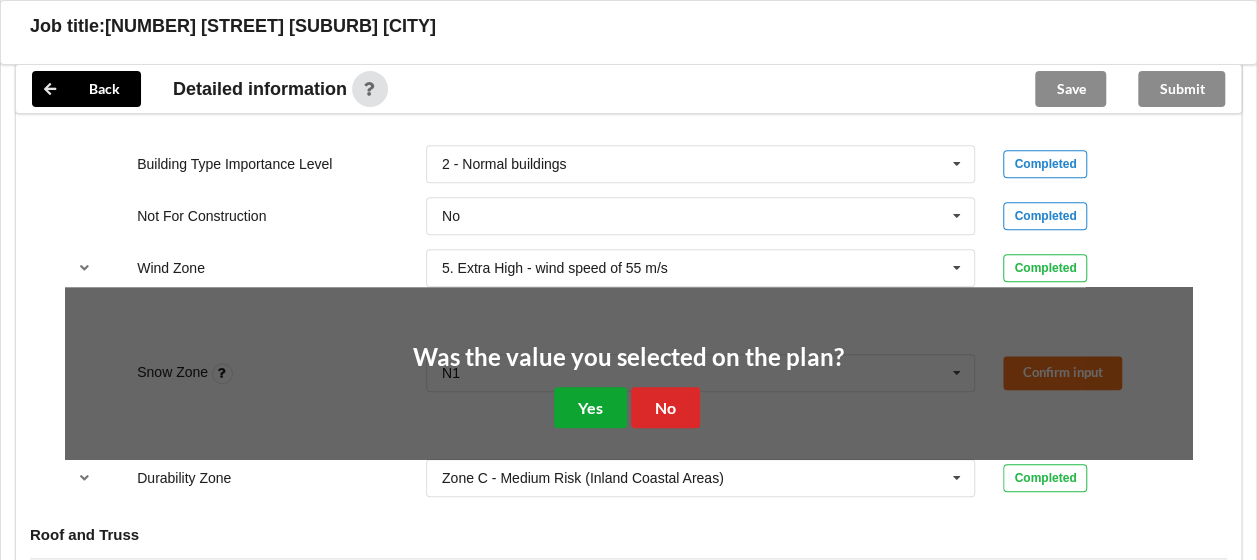 click on "Yes" at bounding box center [590, 407] 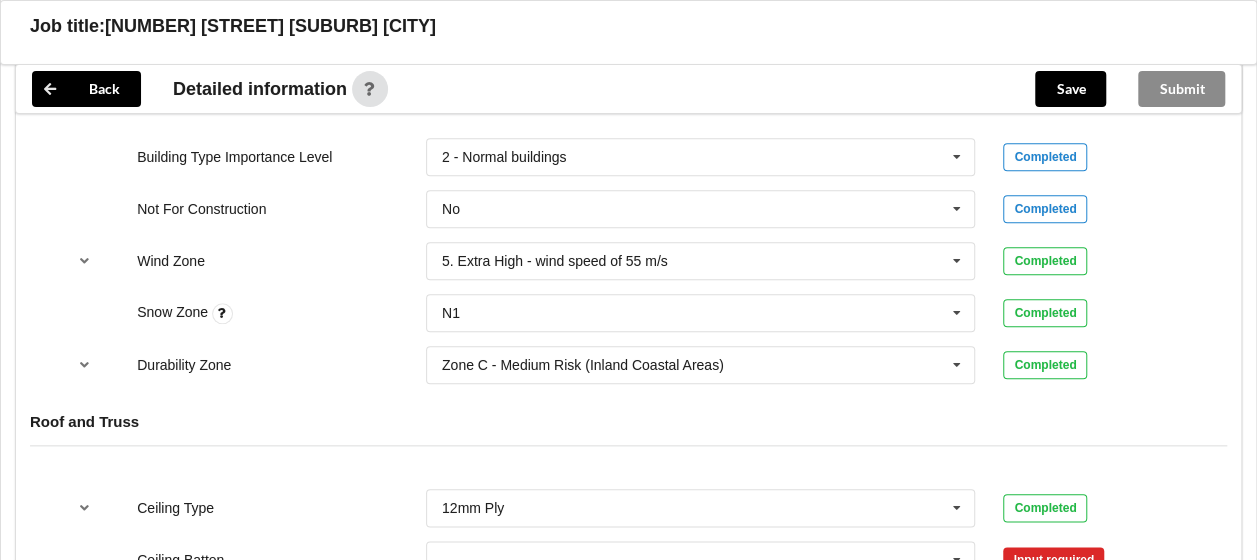 scroll, scrollTop: 1100, scrollLeft: 0, axis: vertical 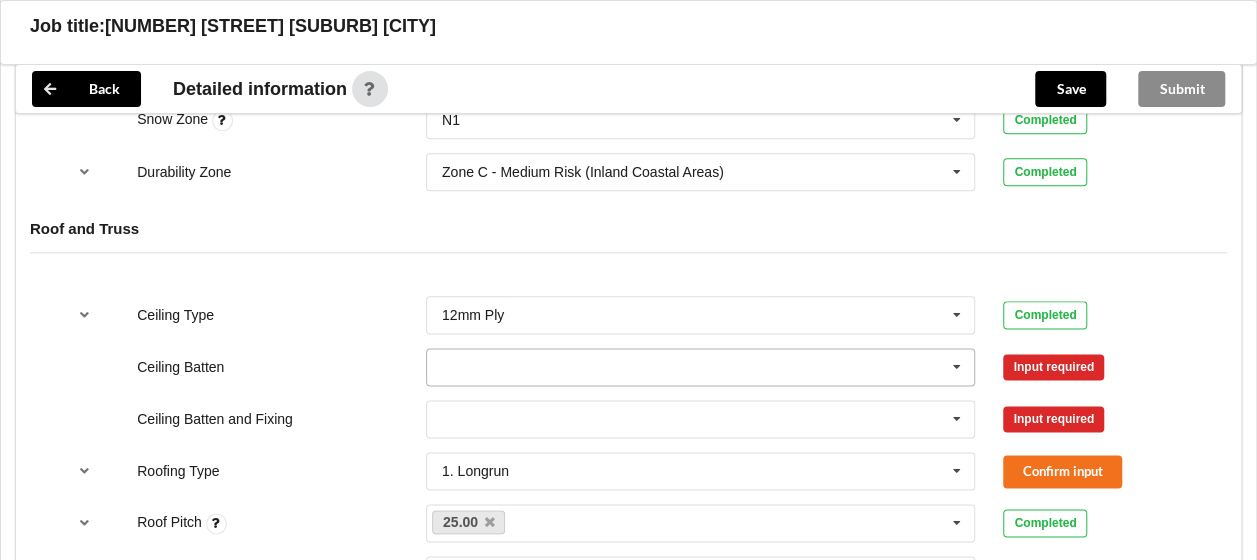click at bounding box center [957, 367] 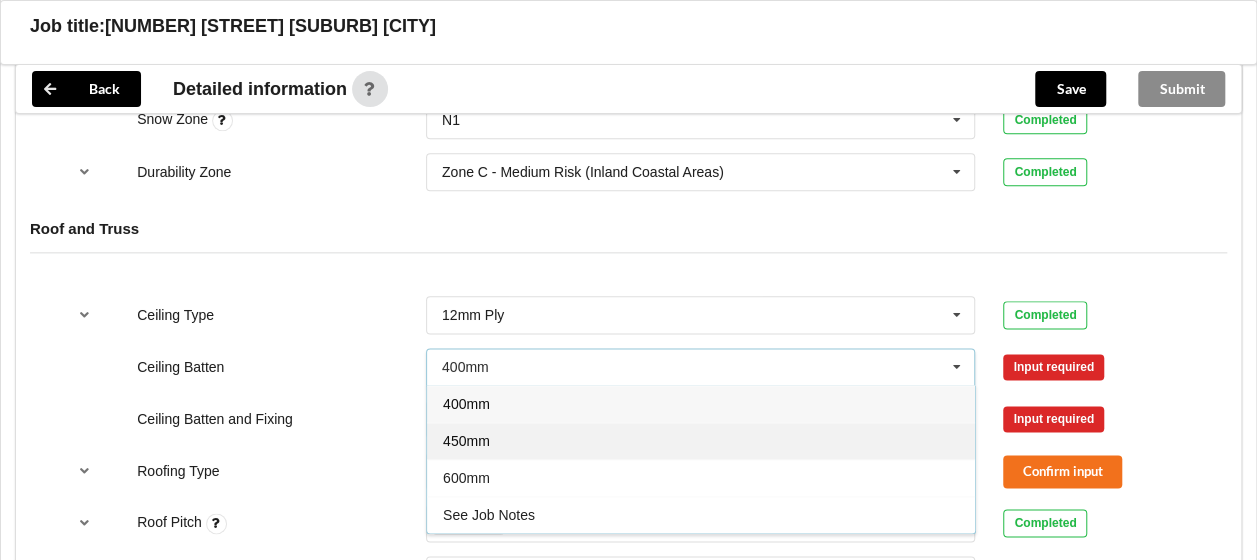 click on "450mm" at bounding box center (701, 440) 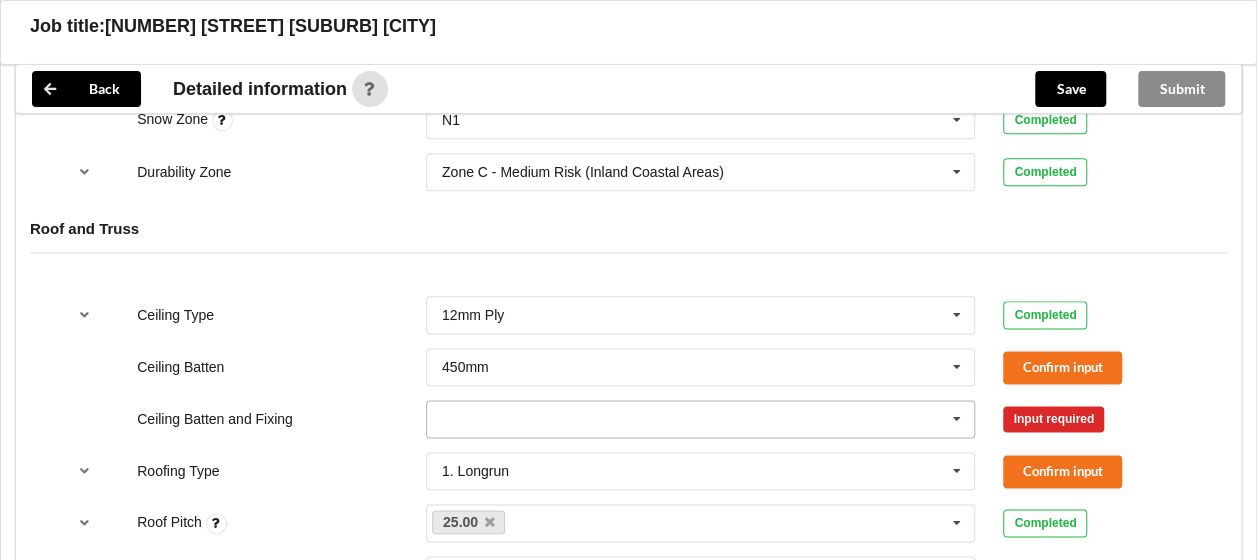 click at bounding box center [957, 419] 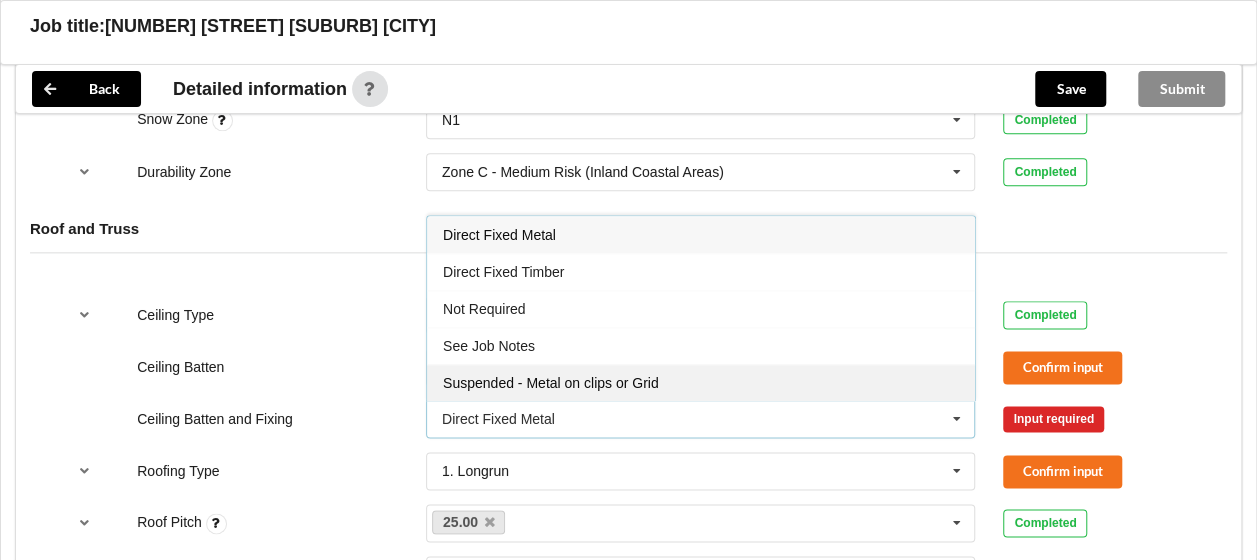 click on "Suspended - Metal on clips or Grid" at bounding box center [701, 382] 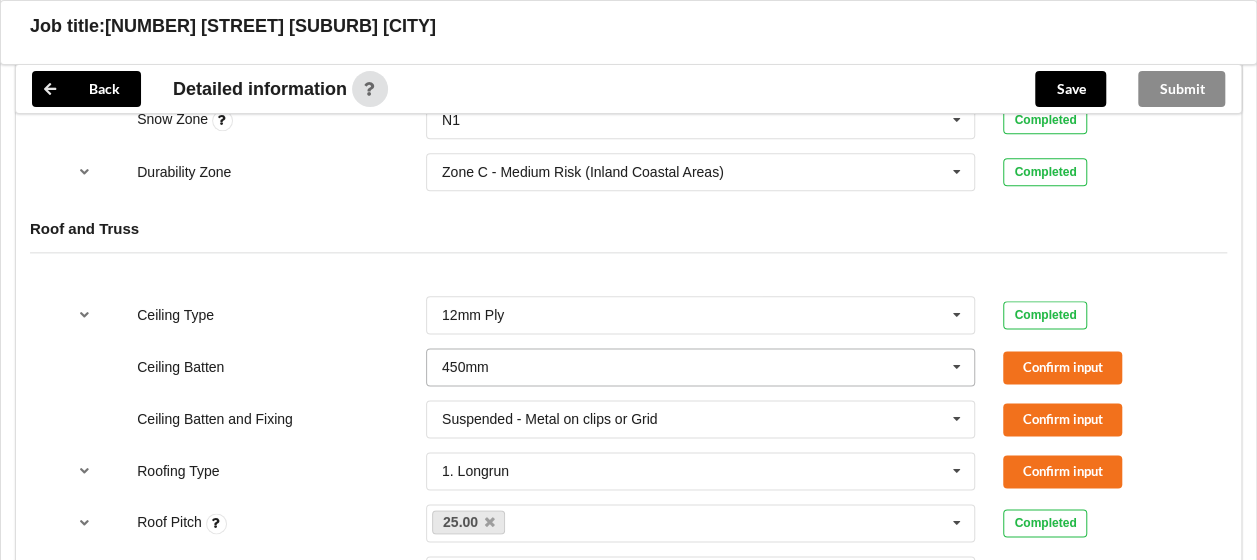 click at bounding box center [957, 367] 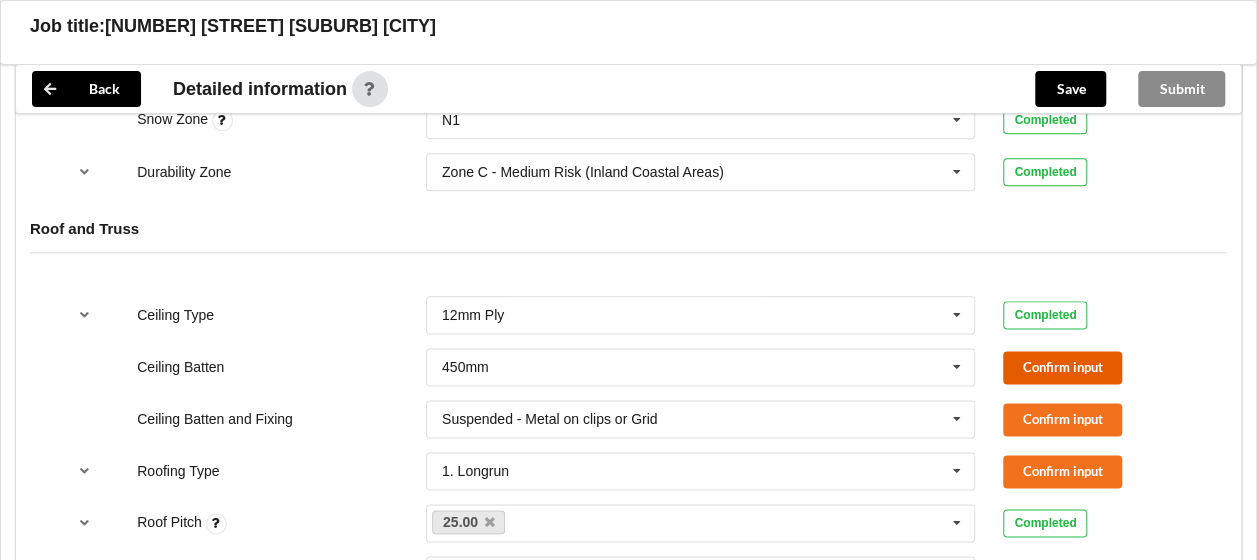 click on "Confirm input" at bounding box center (1062, 367) 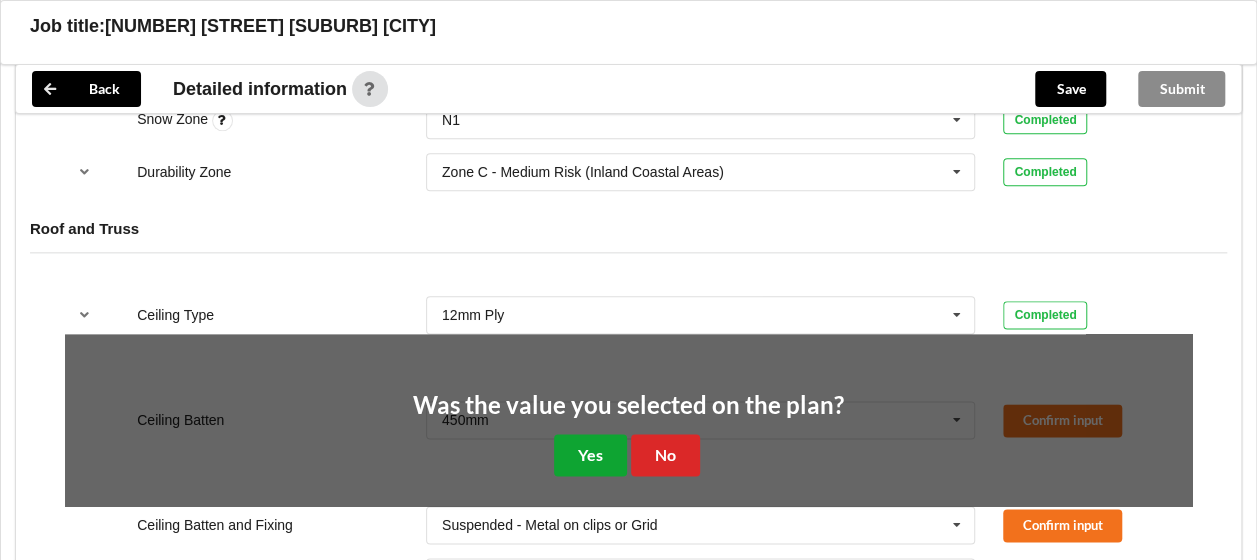 drag, startPoint x: 607, startPoint y: 453, endPoint x: 791, endPoint y: 444, distance: 184.21997 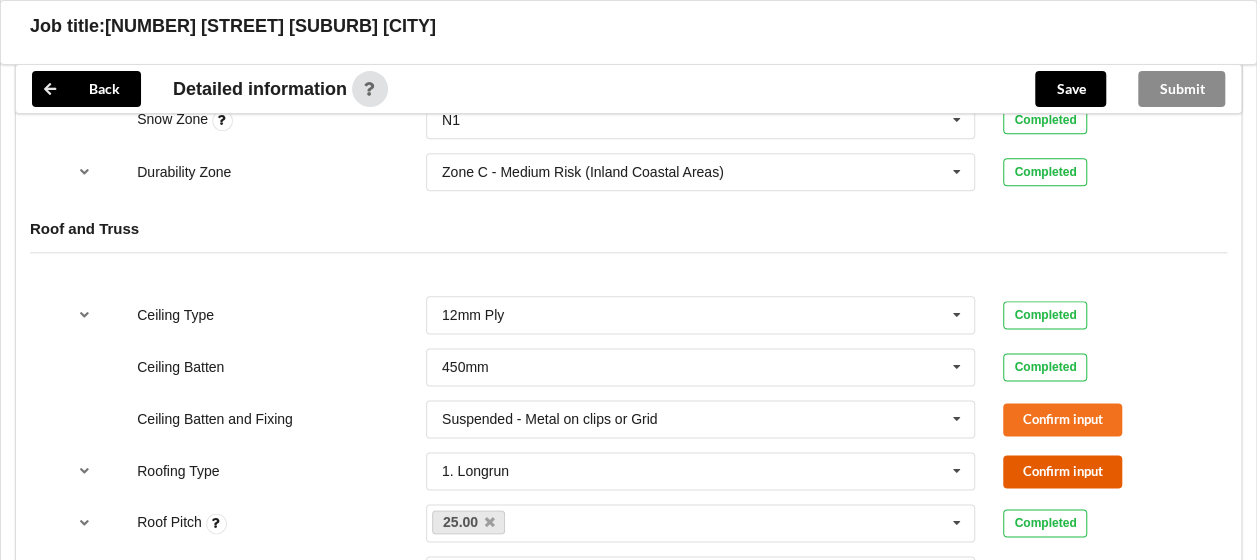 click on "Confirm input" at bounding box center (1062, 471) 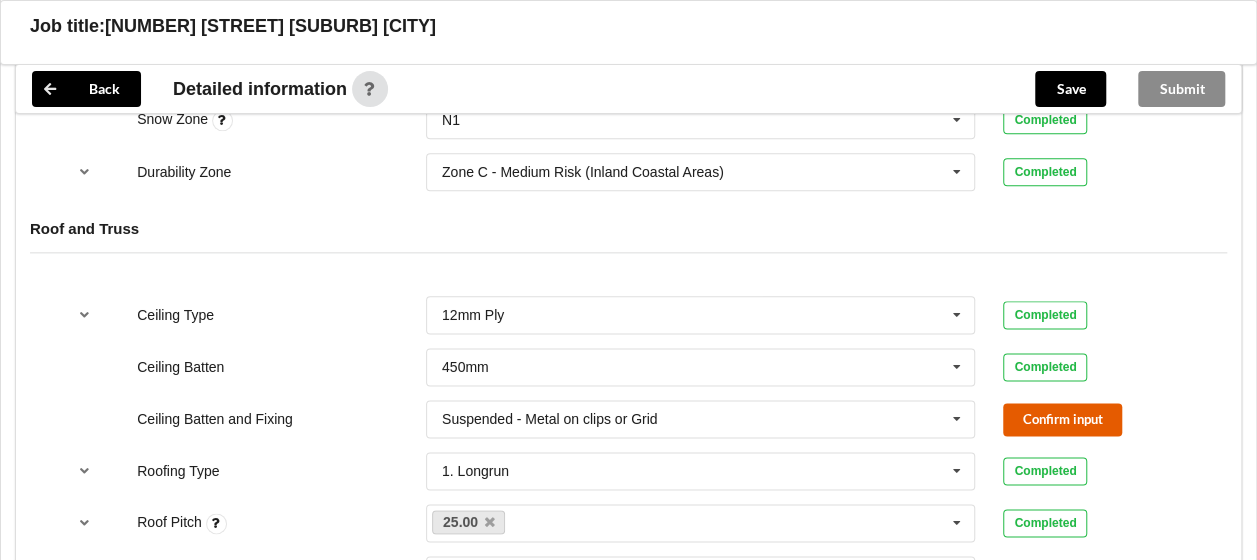 click on "Confirm input" at bounding box center [1062, 419] 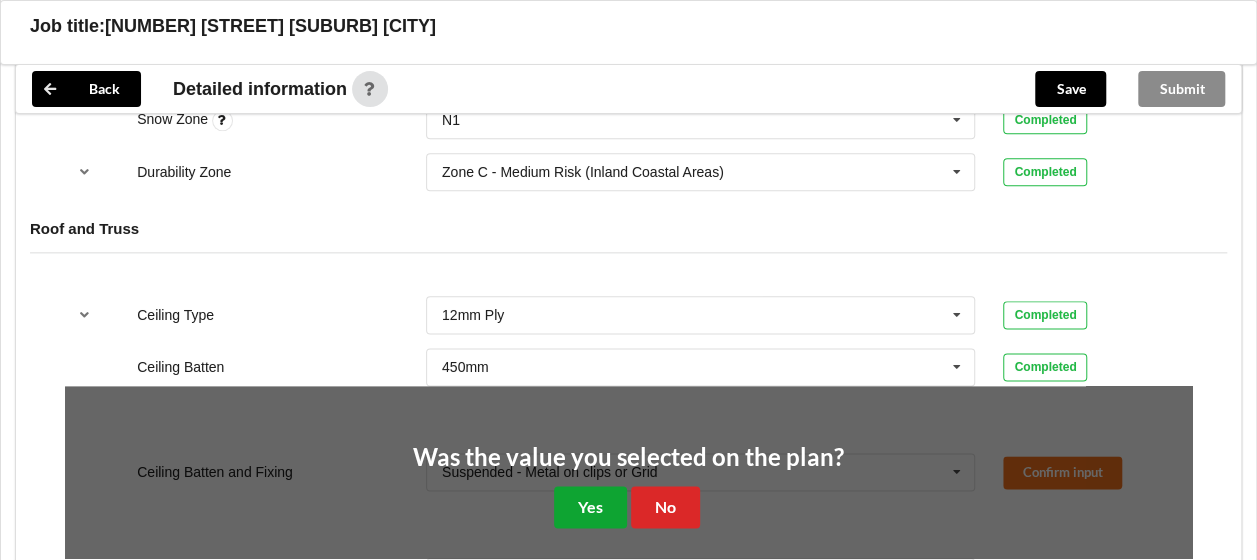 click on "Yes" at bounding box center [590, 506] 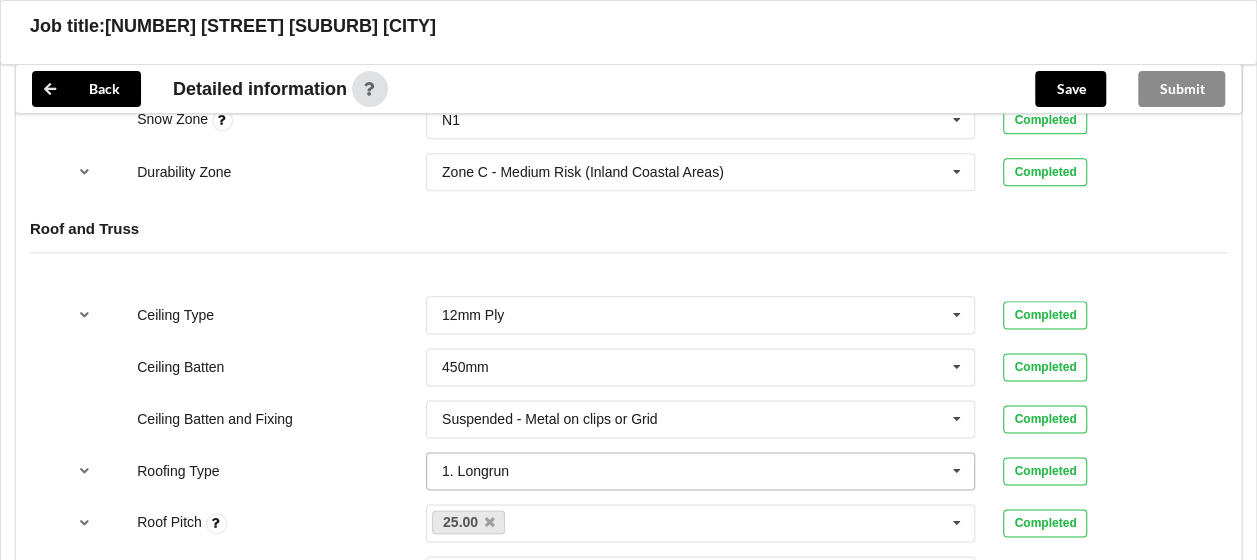 click at bounding box center (957, 471) 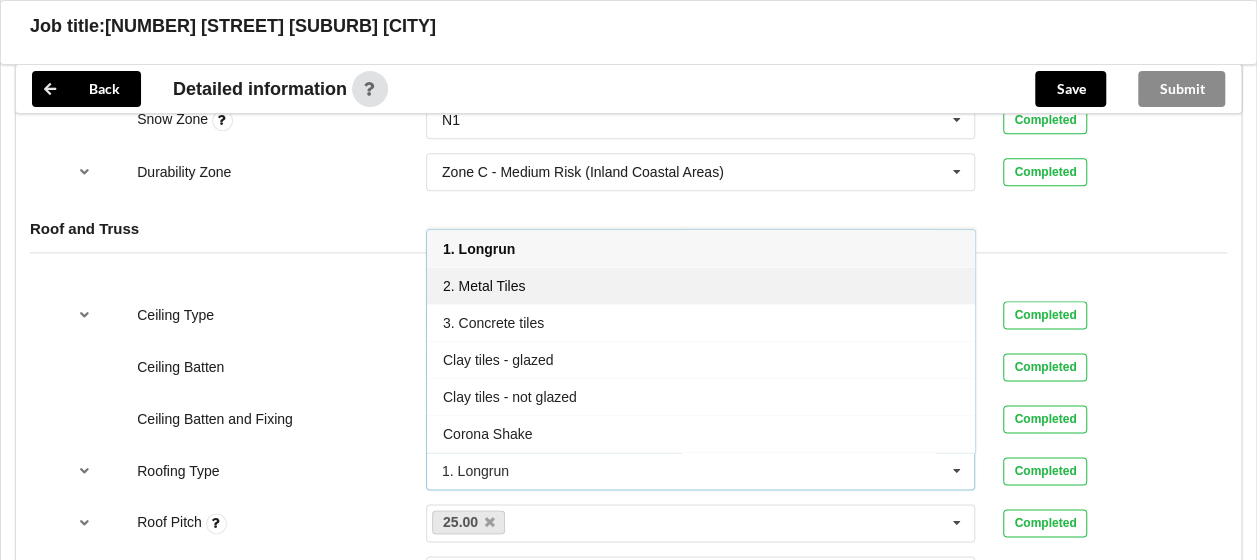 click on "2. Metal Tiles" at bounding box center (701, 285) 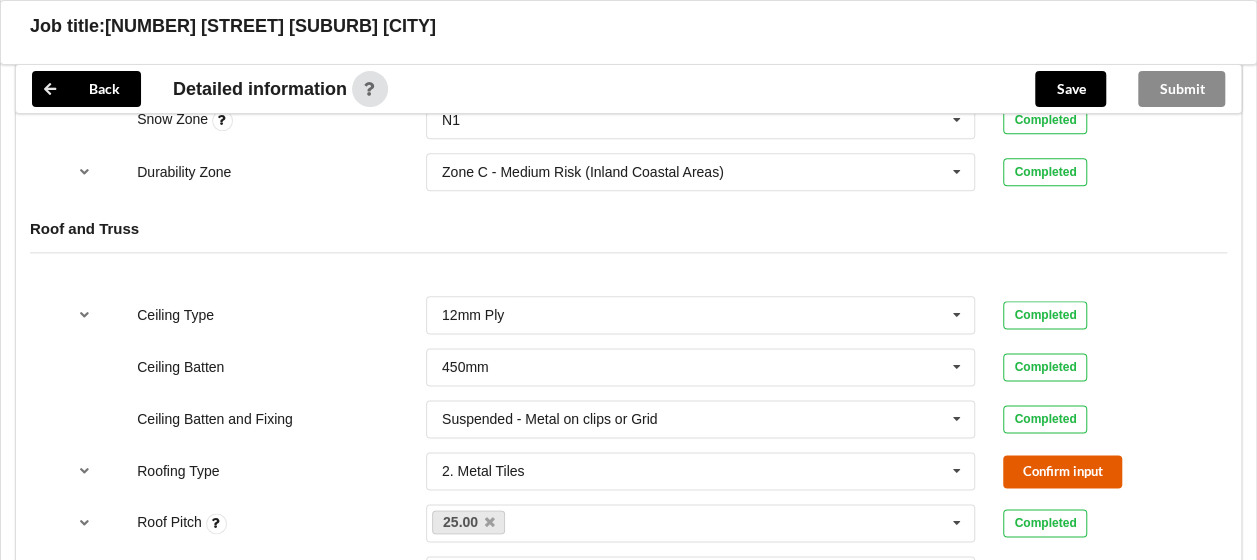 click on "Confirm input" at bounding box center [1062, 471] 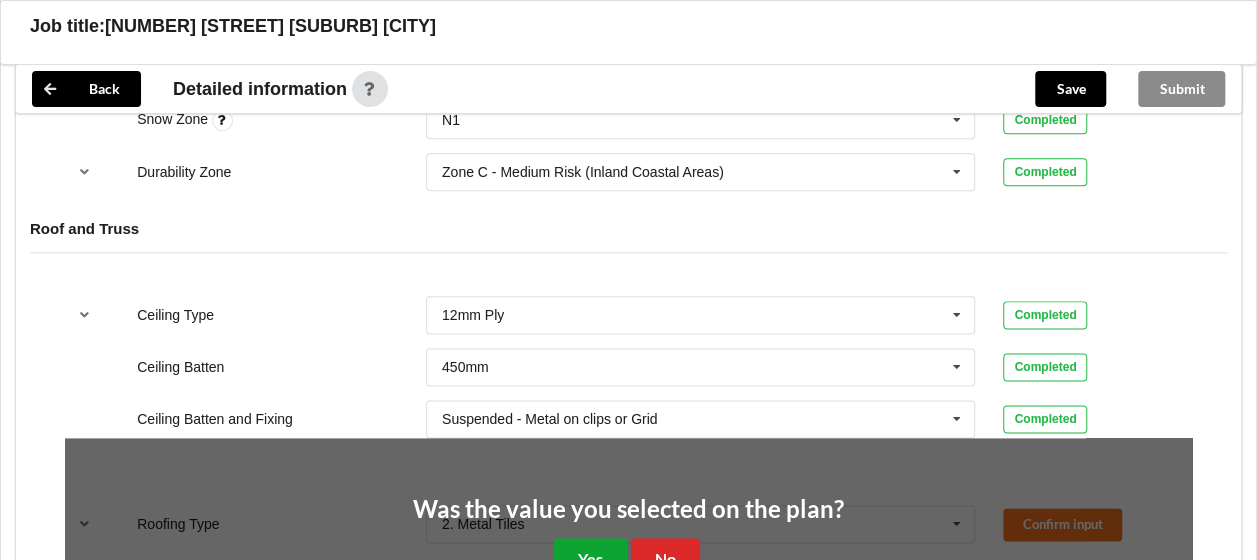 click on "Yes" at bounding box center [590, 558] 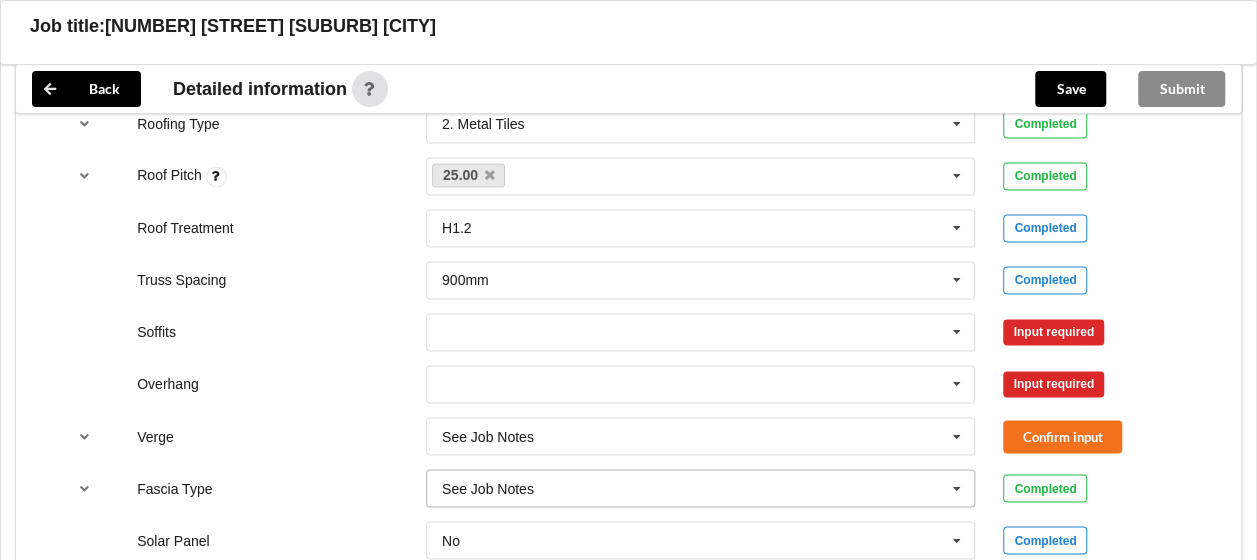 scroll, scrollTop: 1600, scrollLeft: 0, axis: vertical 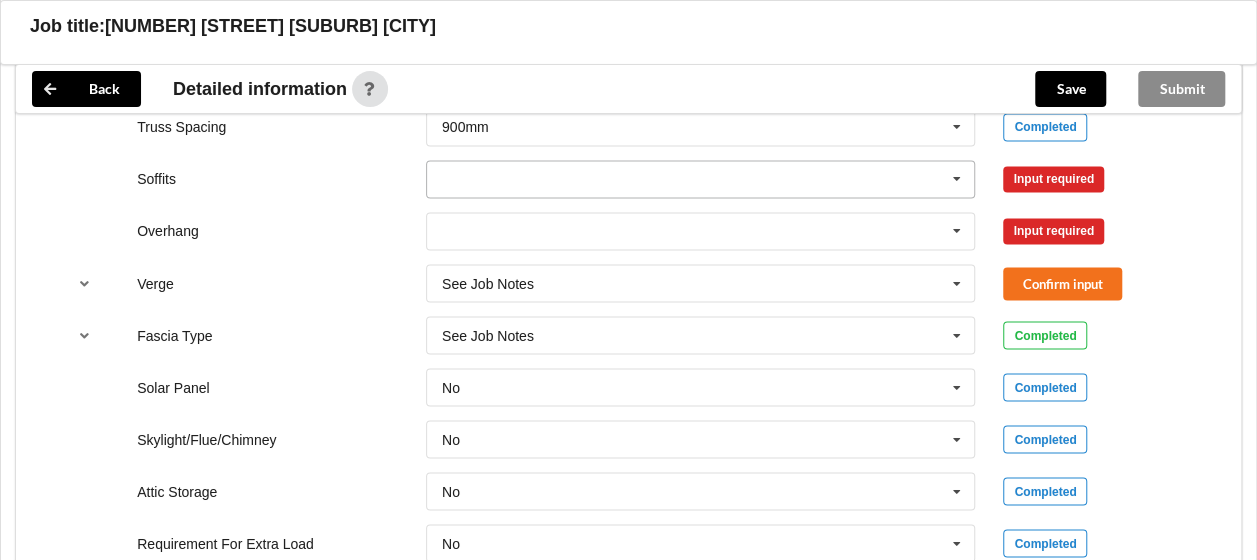 click at bounding box center (957, 179) 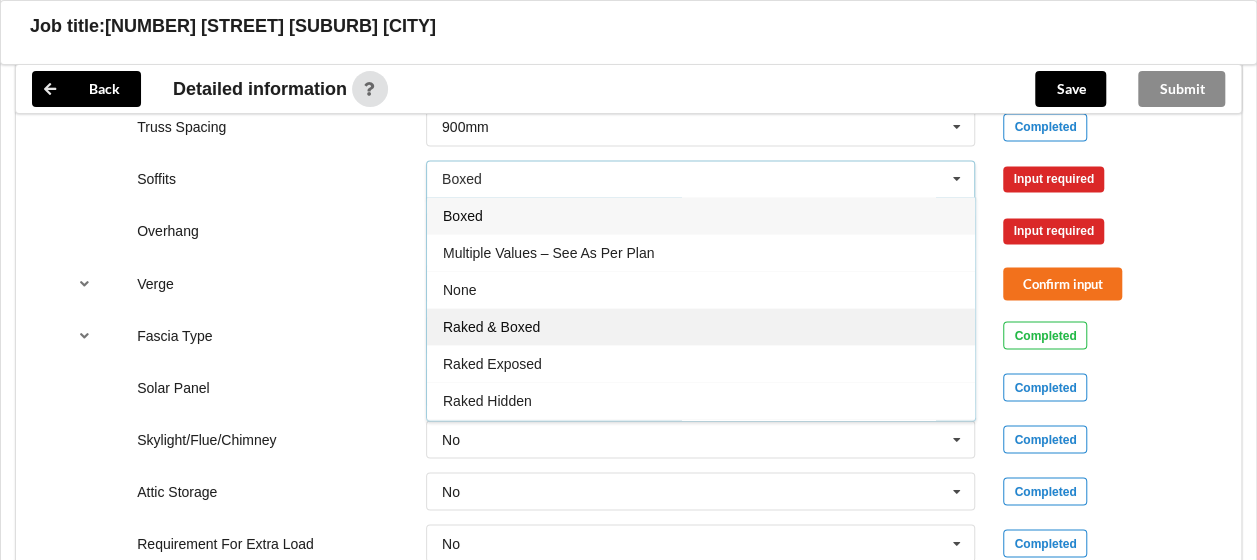 click on "Raked & Boxed" at bounding box center [701, 326] 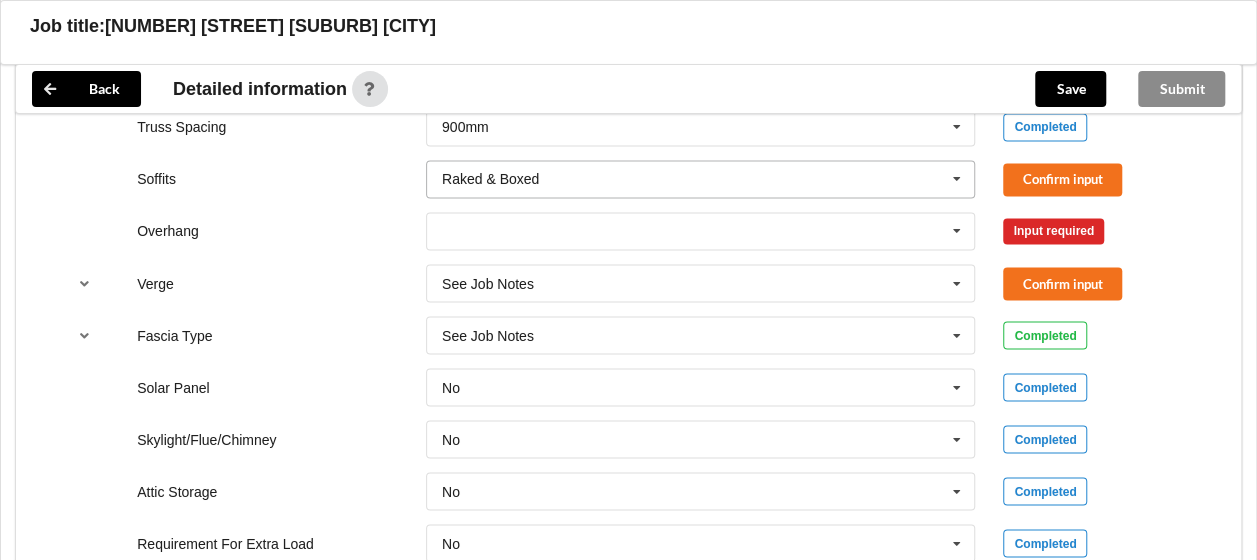 click at bounding box center [957, 179] 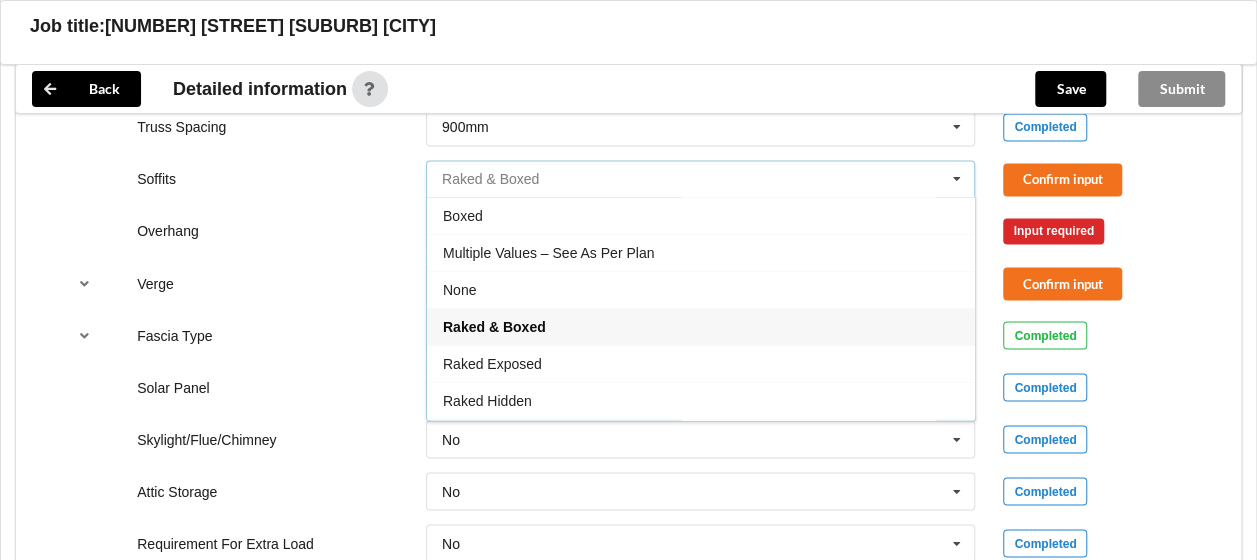 click at bounding box center [702, 179] 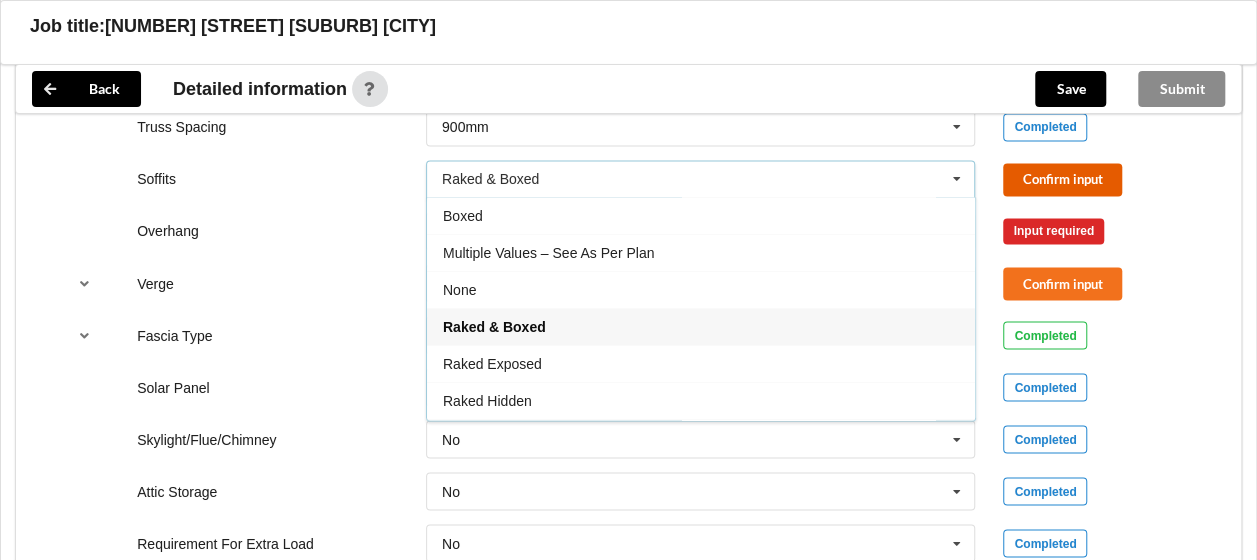 click on "Confirm input" at bounding box center [1062, 179] 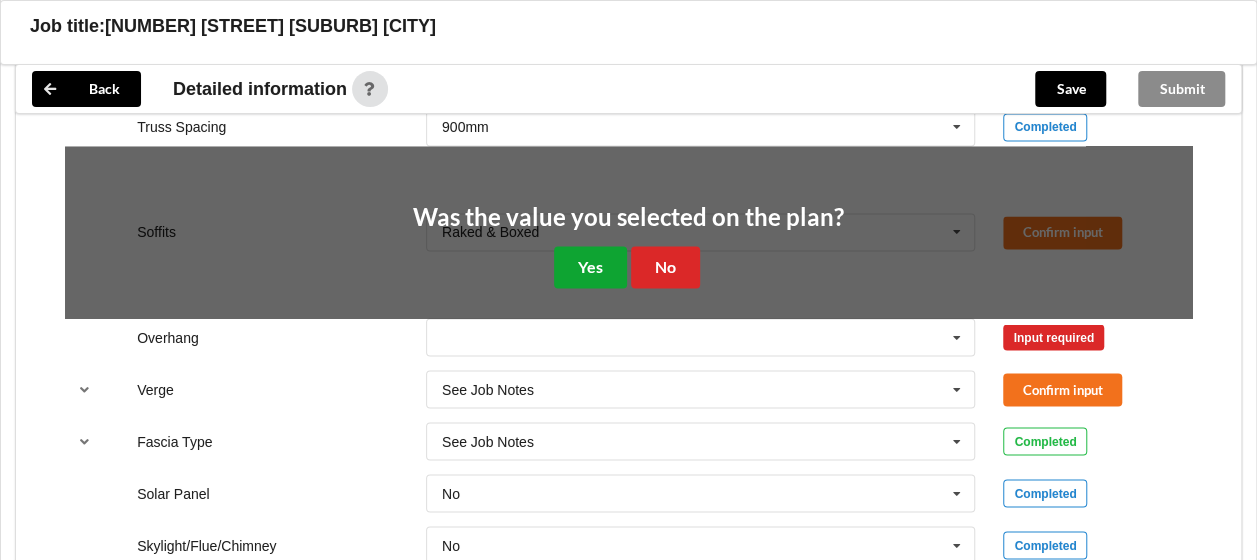 click on "Yes" at bounding box center [590, 266] 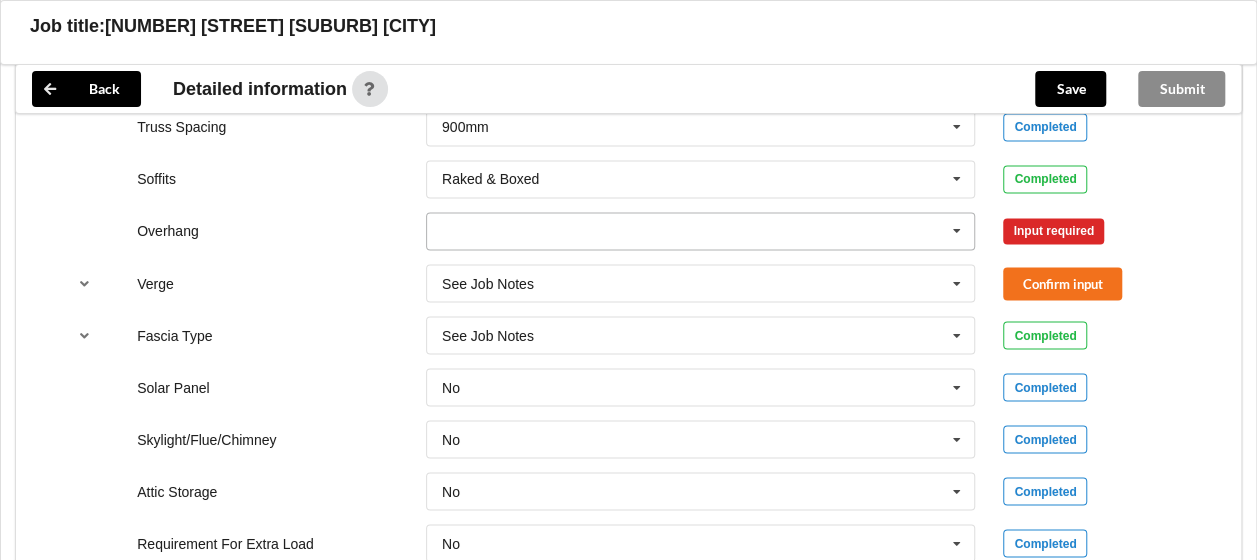 click at bounding box center [957, 231] 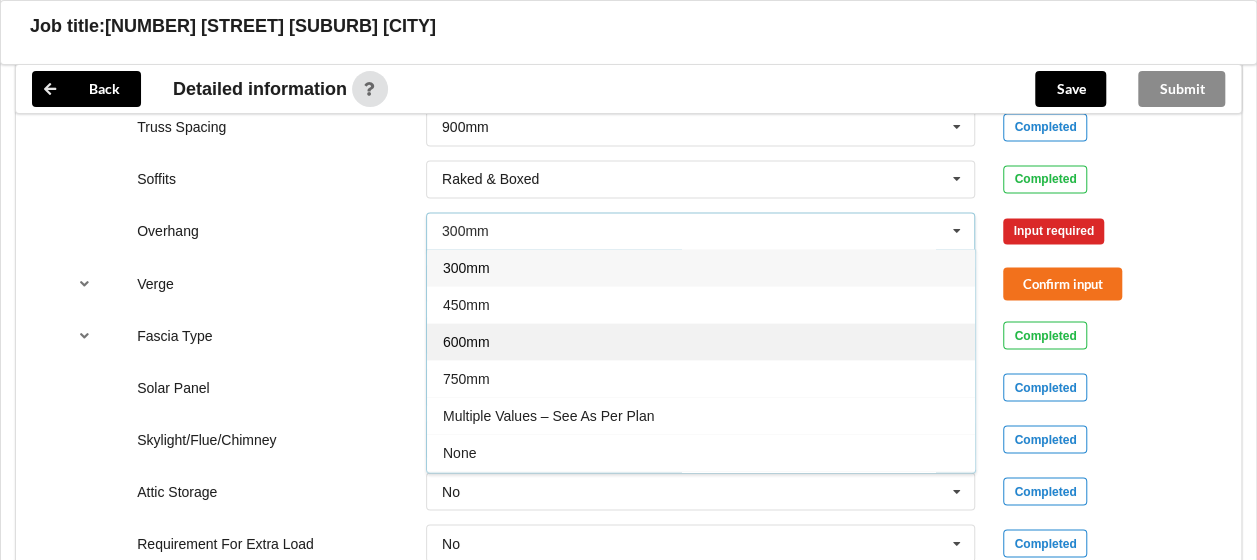 click on "600mm" at bounding box center (701, 341) 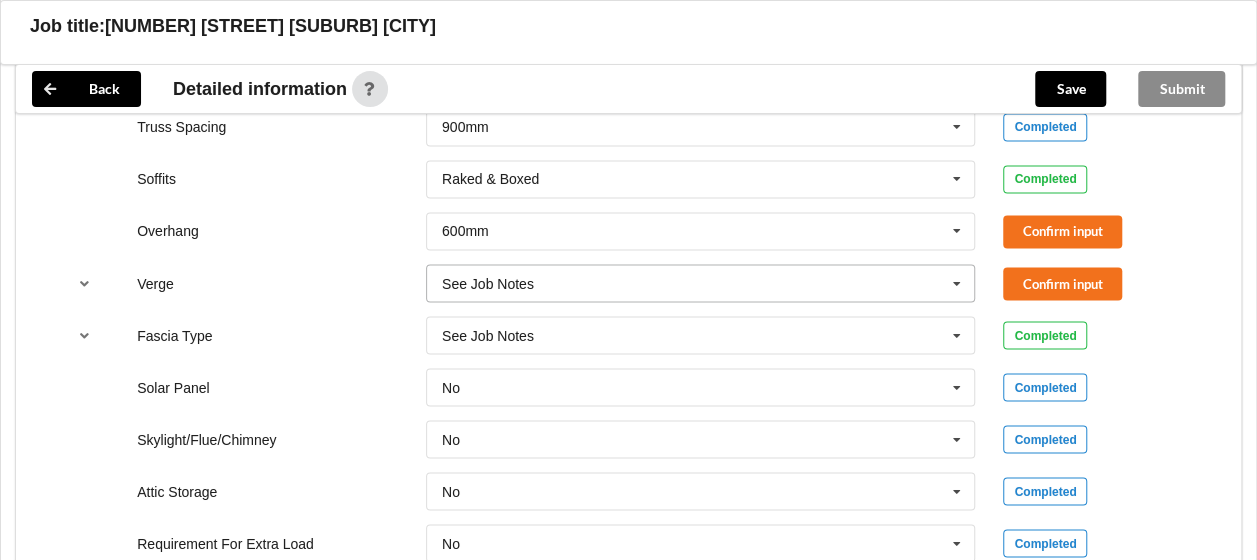 click at bounding box center (957, 283) 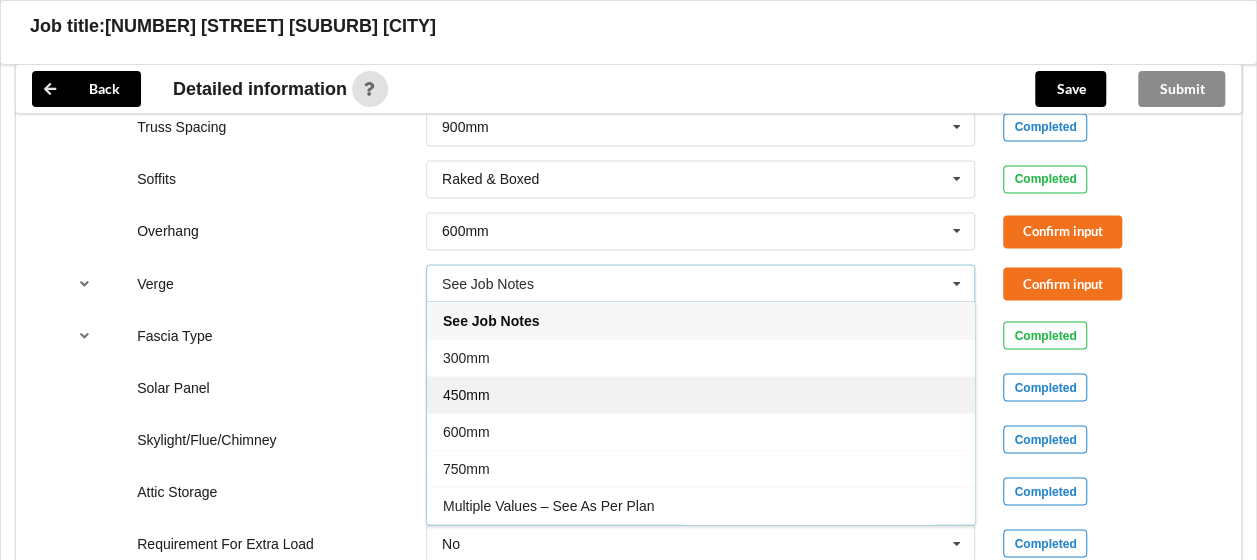 click on "450mm" at bounding box center (701, 393) 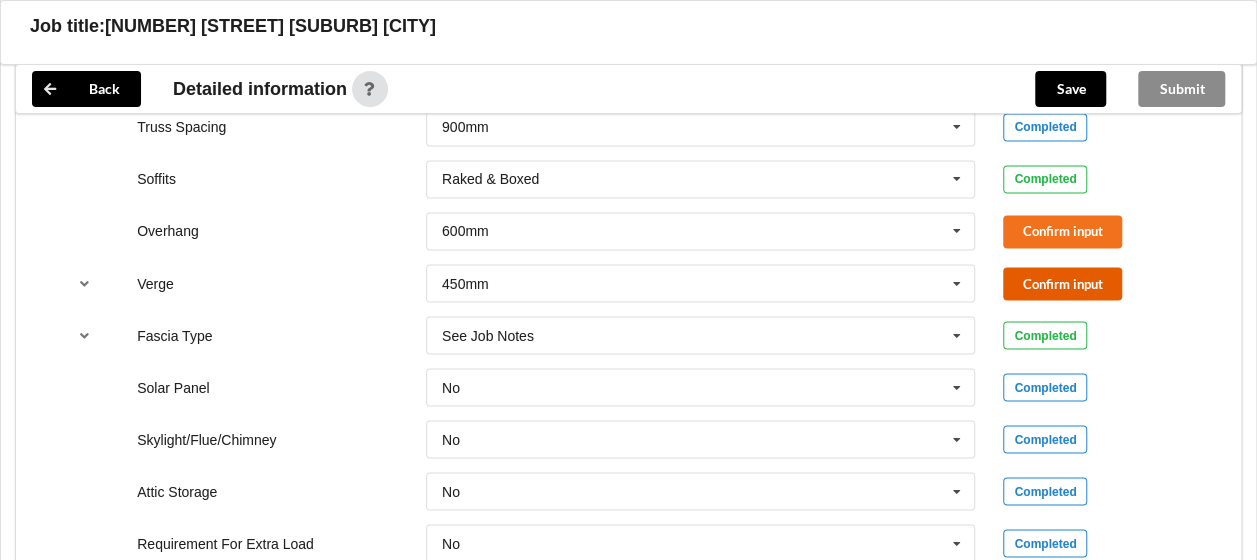 click on "Confirm input" at bounding box center (1062, 283) 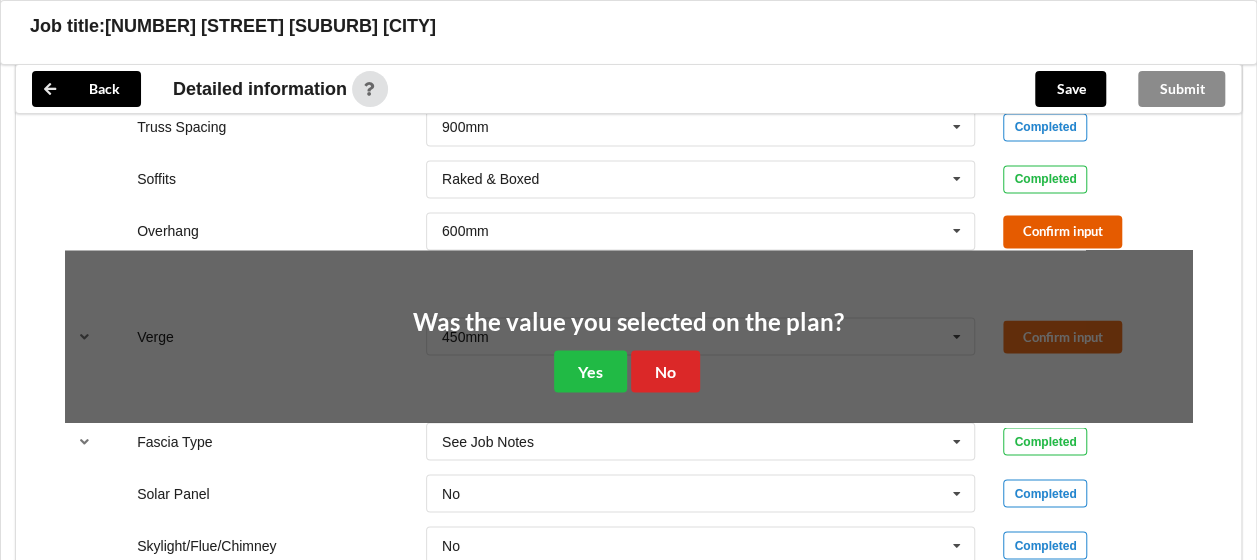 click on "Confirm input" at bounding box center (1062, 231) 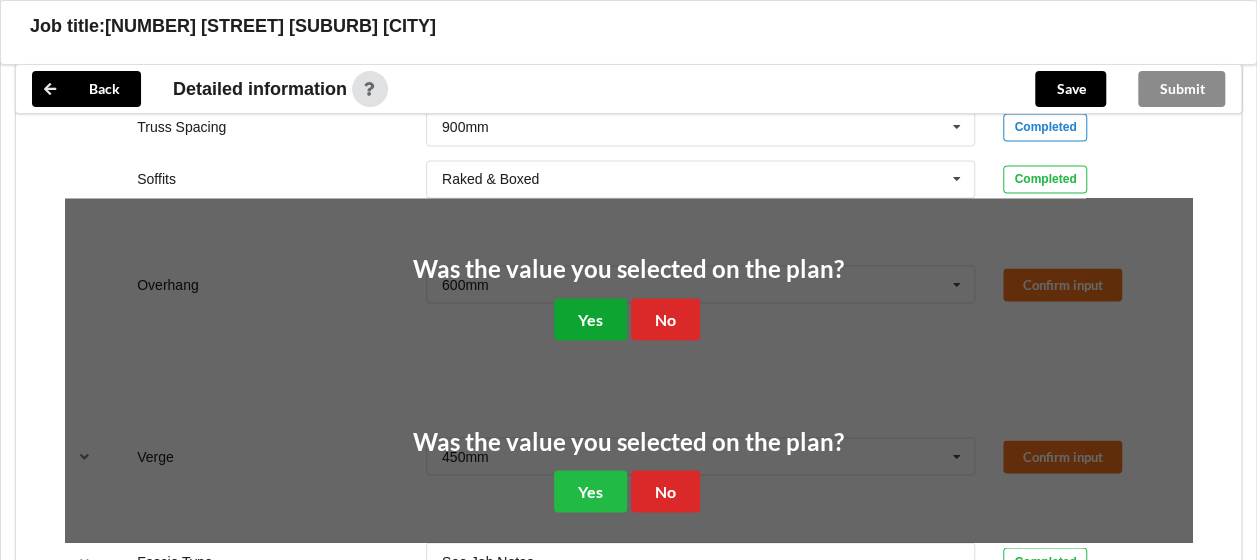 click on "Yes" at bounding box center (590, 318) 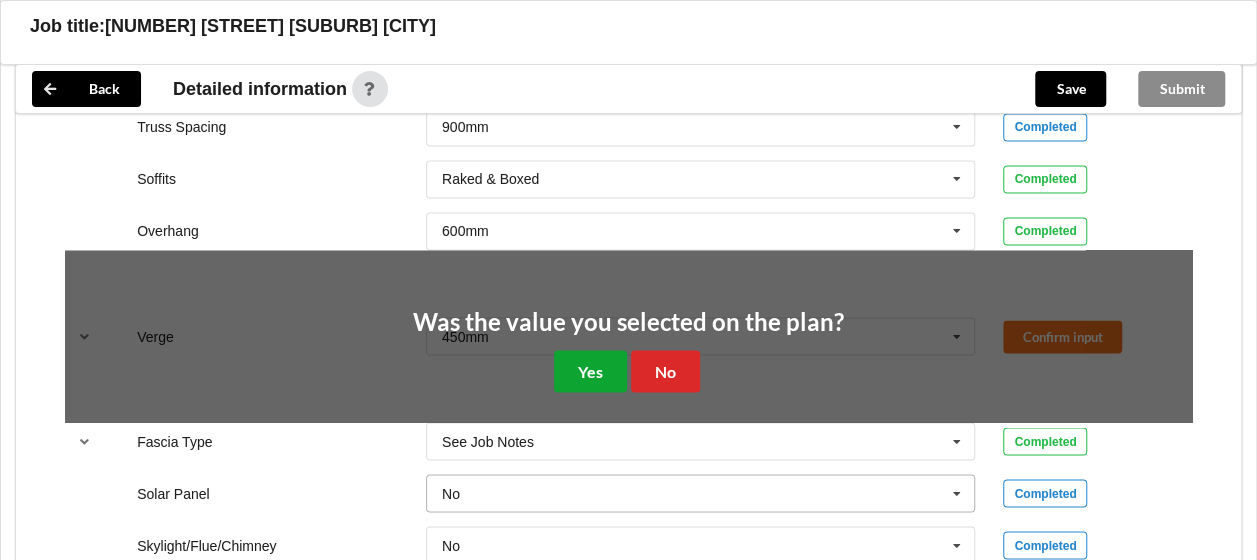 click on "Yes" at bounding box center [590, 370] 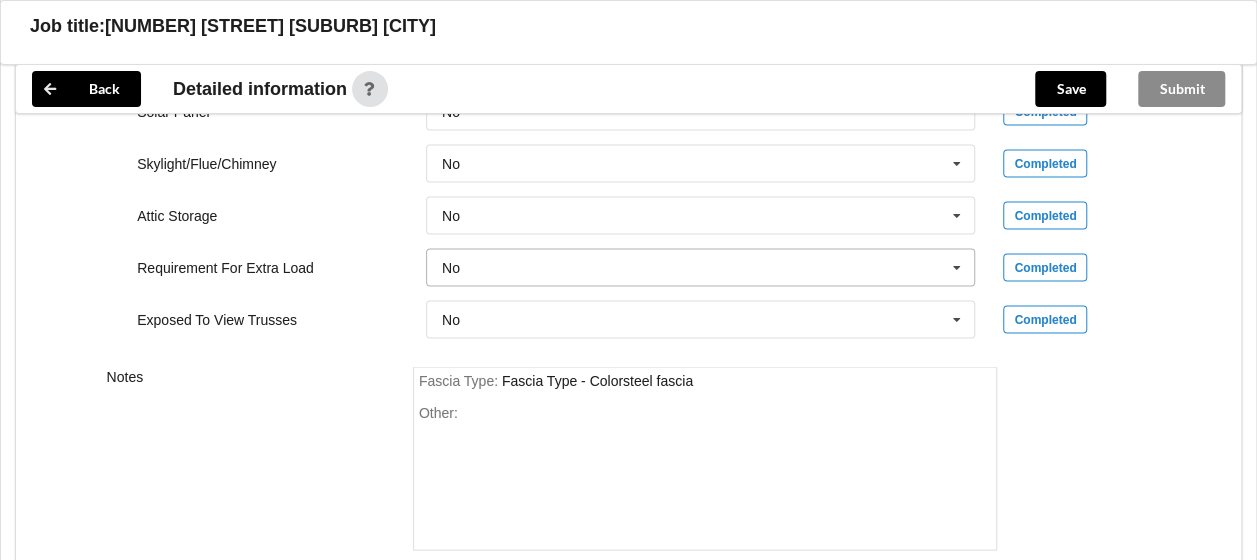 scroll, scrollTop: 2000, scrollLeft: 0, axis: vertical 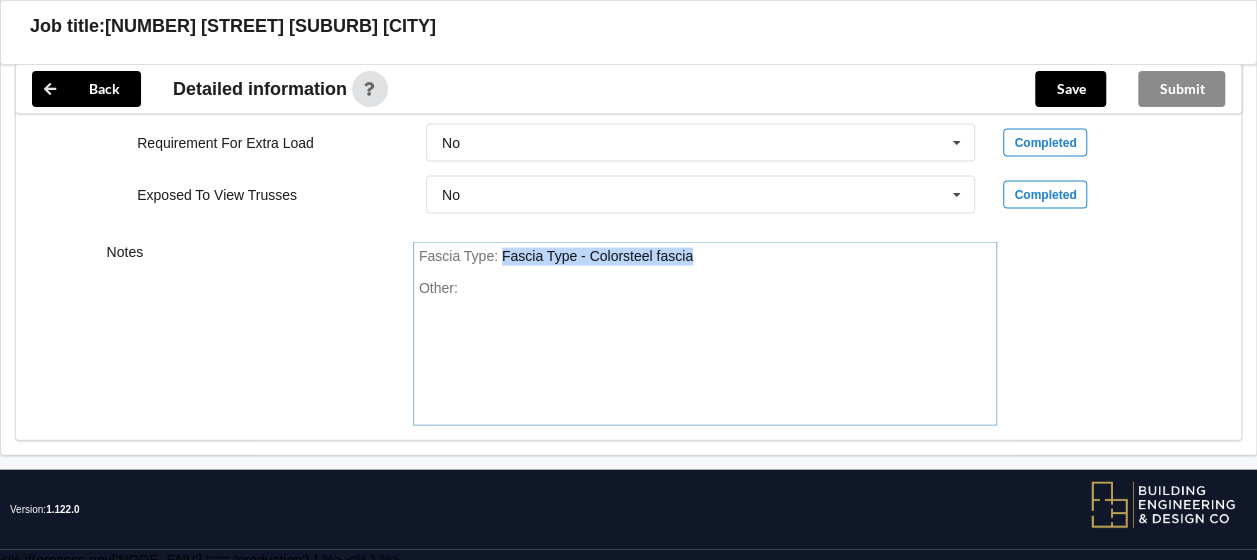 drag, startPoint x: 715, startPoint y: 253, endPoint x: 422, endPoint y: 253, distance: 293 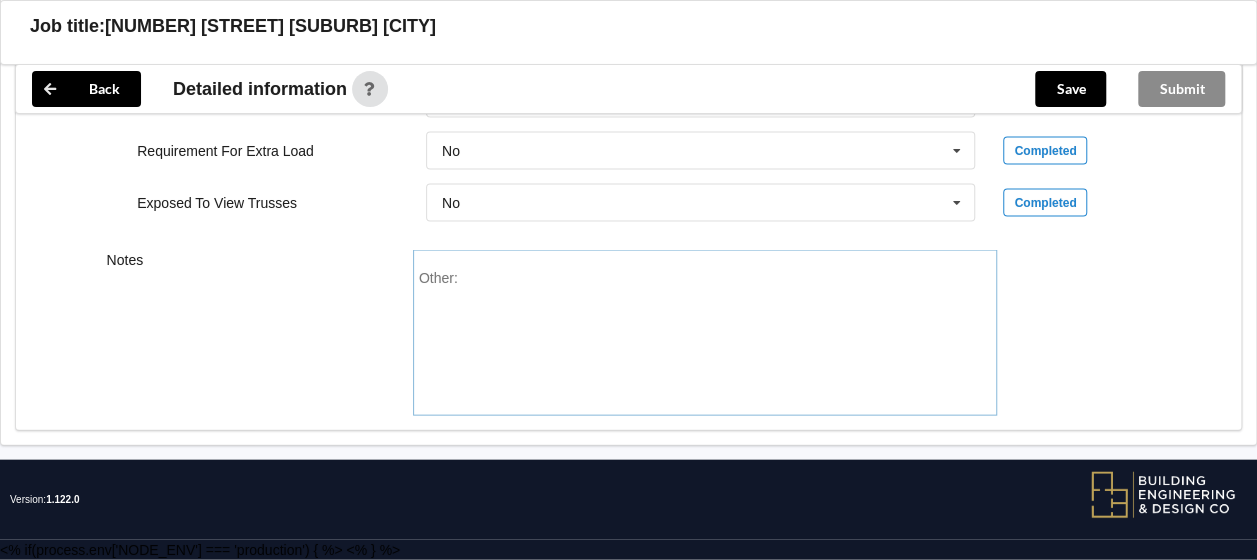 scroll, scrollTop: 1986, scrollLeft: 0, axis: vertical 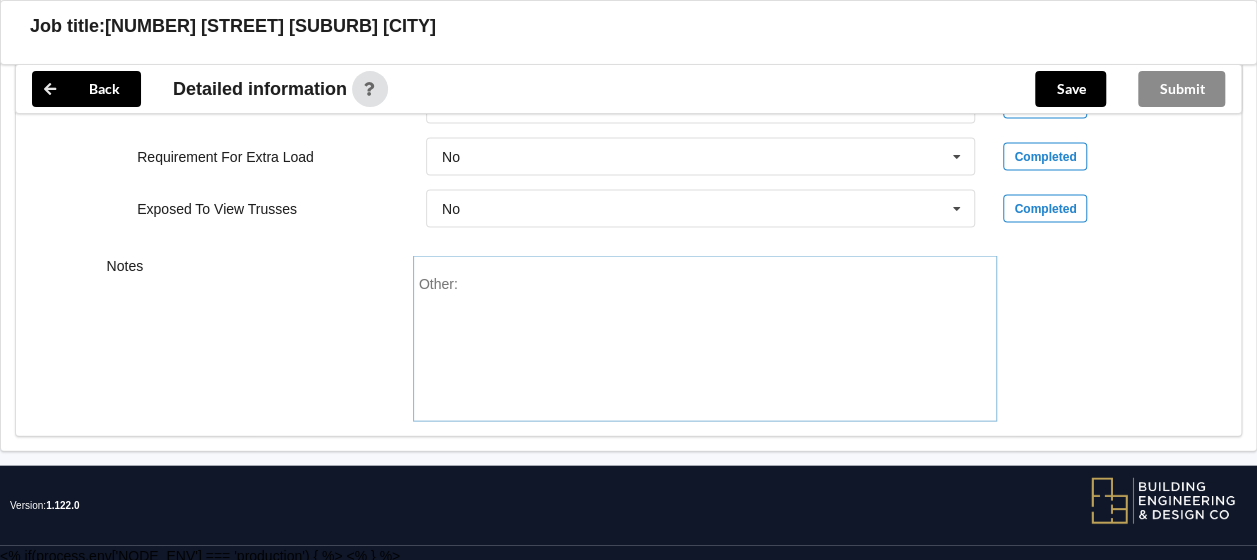 click on "Other:" at bounding box center (705, 346) 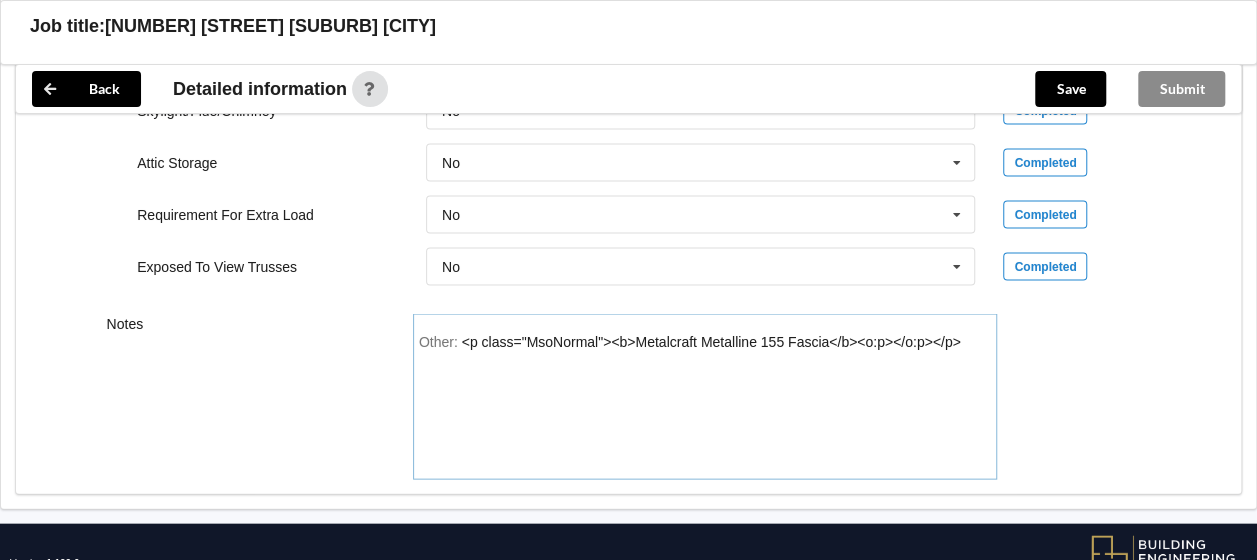 scroll, scrollTop: 1886, scrollLeft: 0, axis: vertical 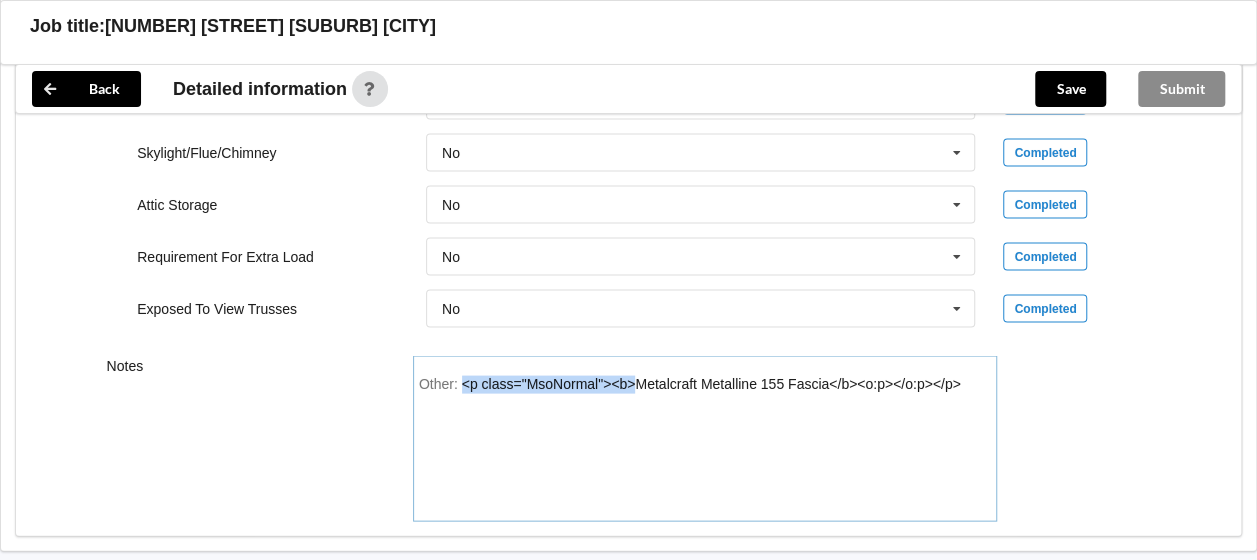 drag, startPoint x: 631, startPoint y: 382, endPoint x: 459, endPoint y: 401, distance: 173.04623 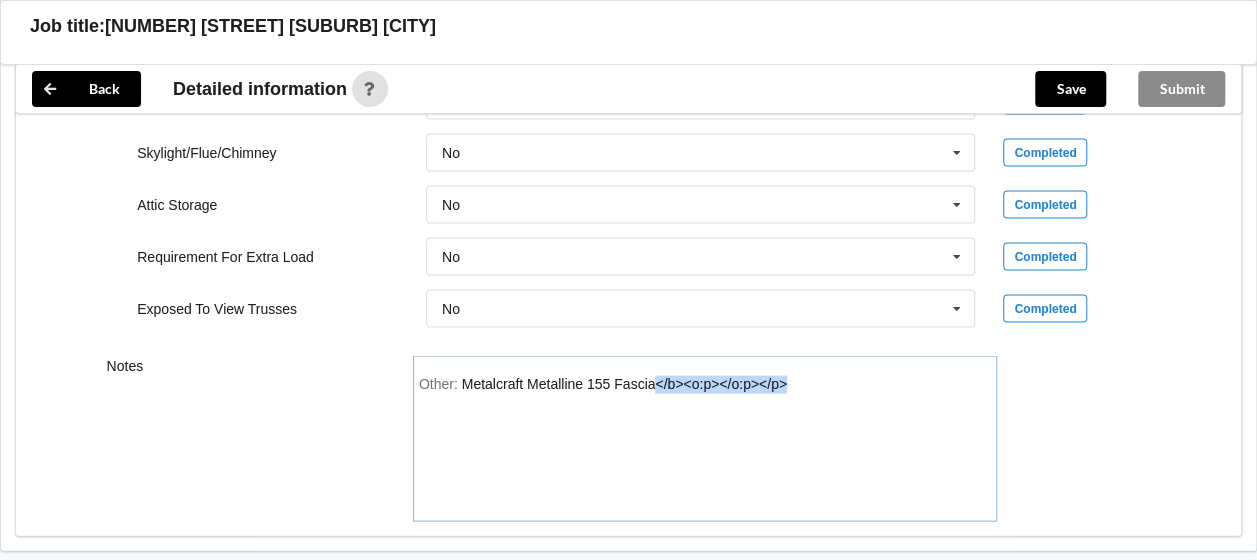 drag, startPoint x: 651, startPoint y: 376, endPoint x: 800, endPoint y: 367, distance: 149.27156 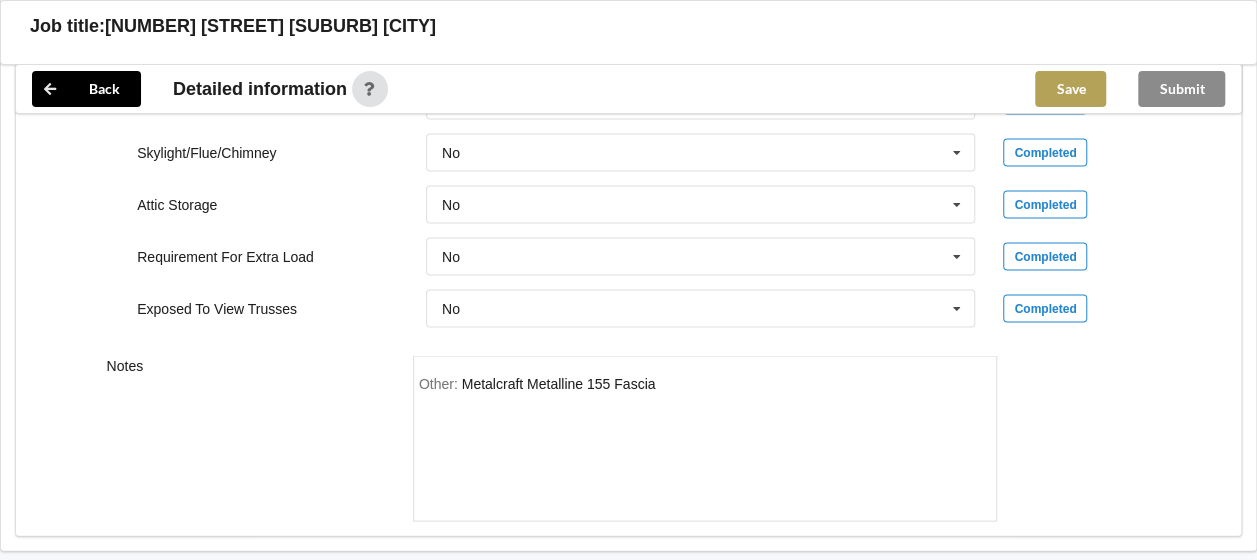 click on "Save" at bounding box center [1070, 89] 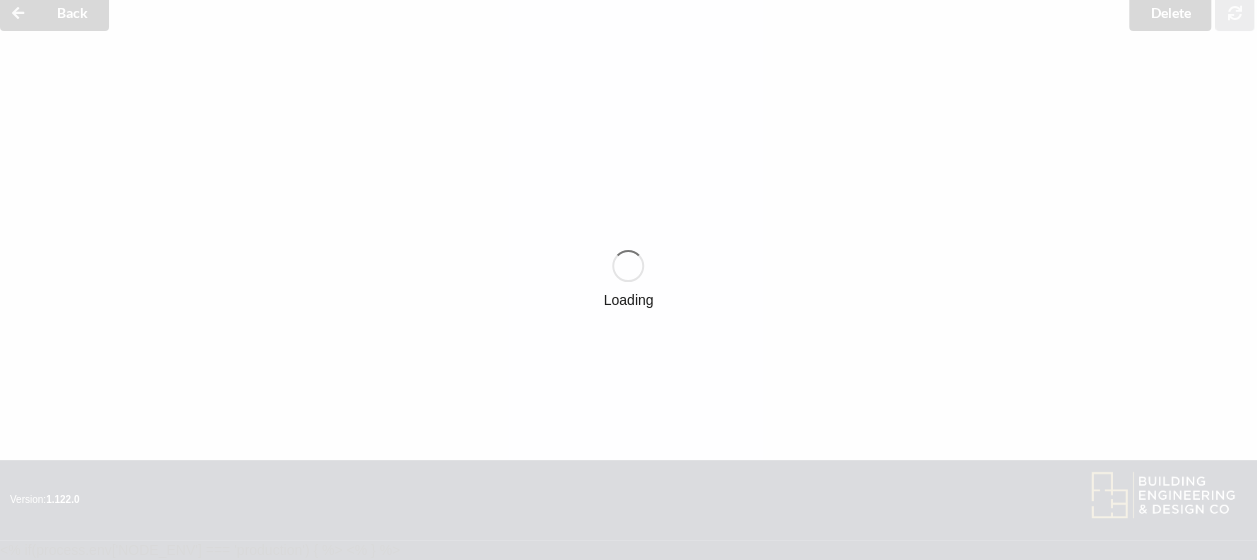 scroll, scrollTop: 1886, scrollLeft: 0, axis: vertical 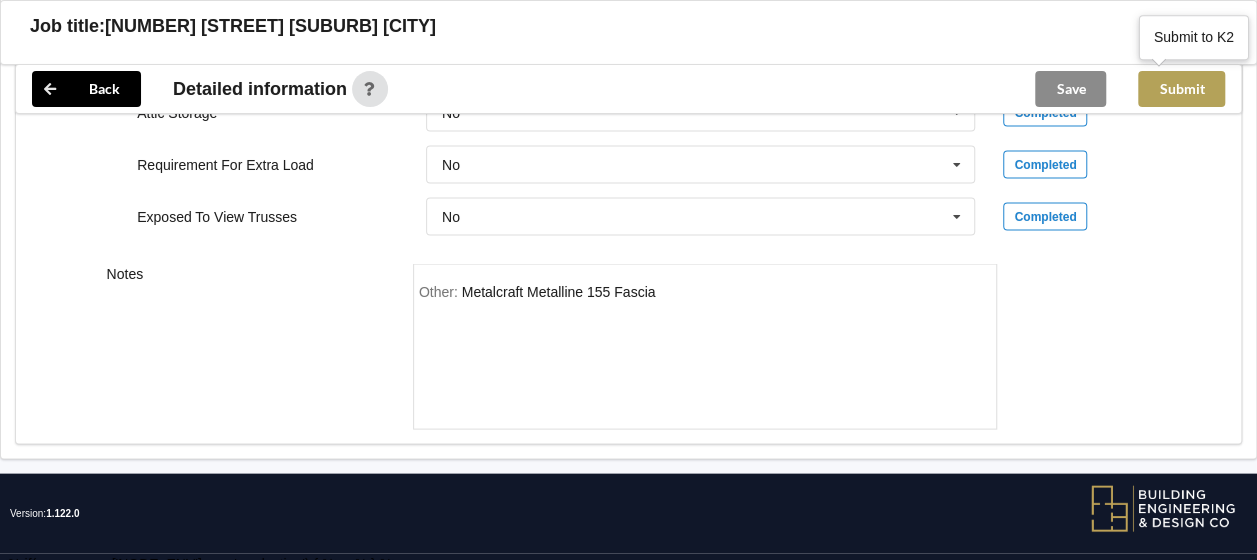 click on "Submit" at bounding box center (1181, 89) 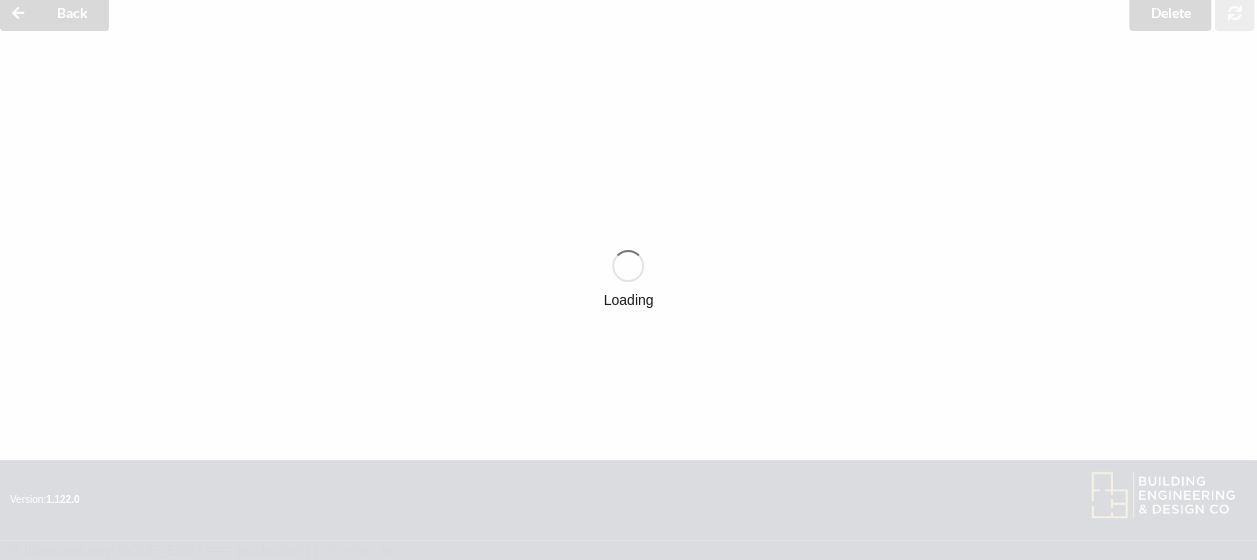 scroll, scrollTop: 1886, scrollLeft: 0, axis: vertical 